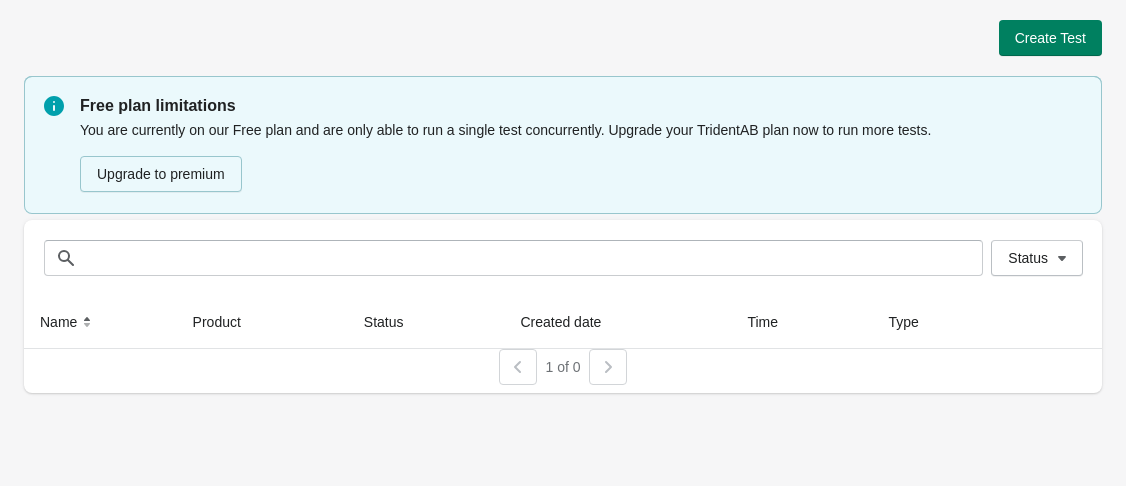 scroll, scrollTop: 0, scrollLeft: 0, axis: both 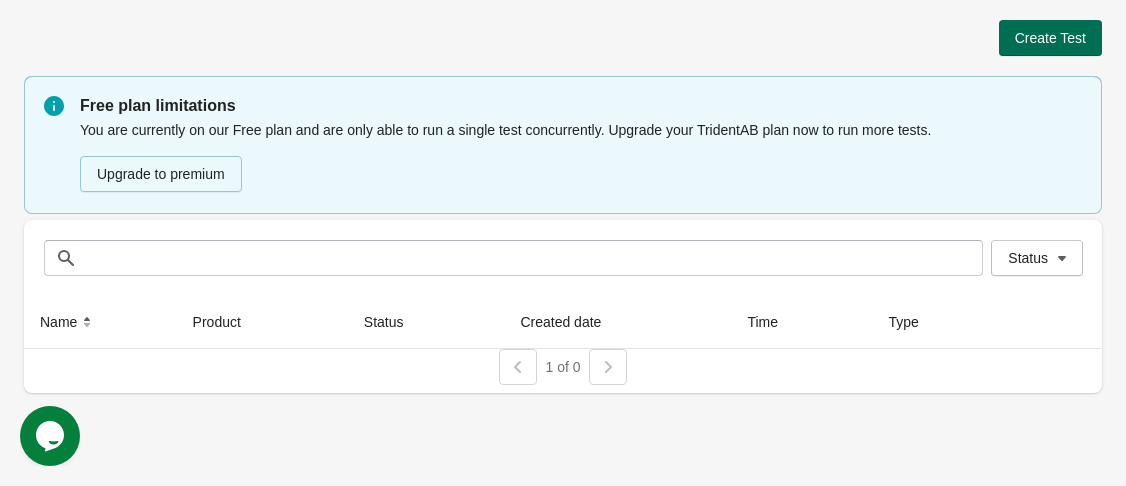 click on "Create Test" at bounding box center (1050, 38) 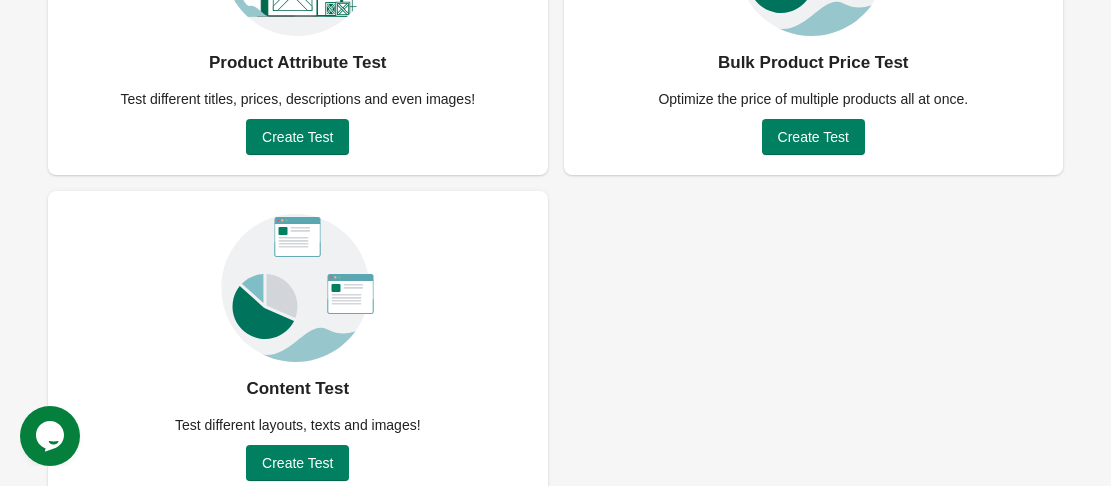 scroll, scrollTop: 322, scrollLeft: 0, axis: vertical 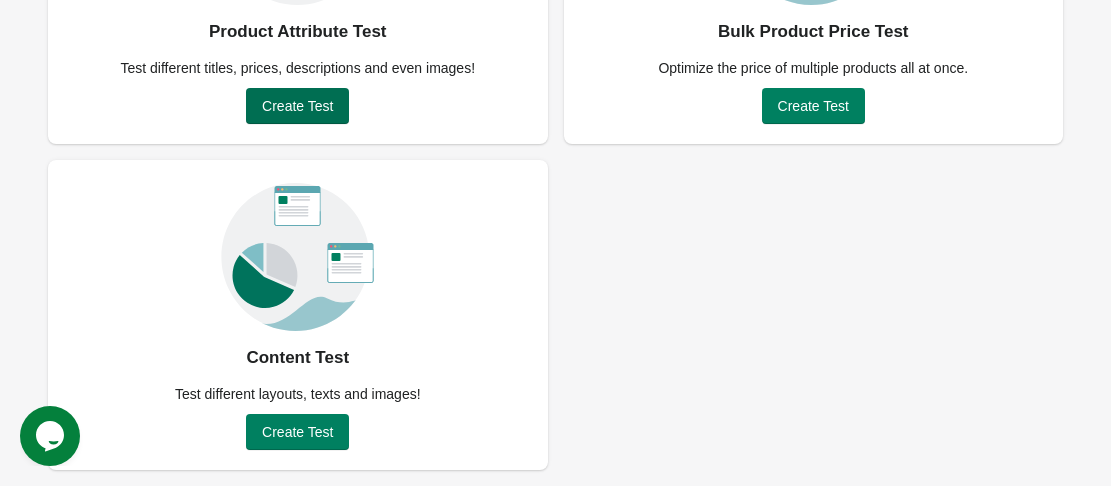 click on "Create Test" at bounding box center [297, 106] 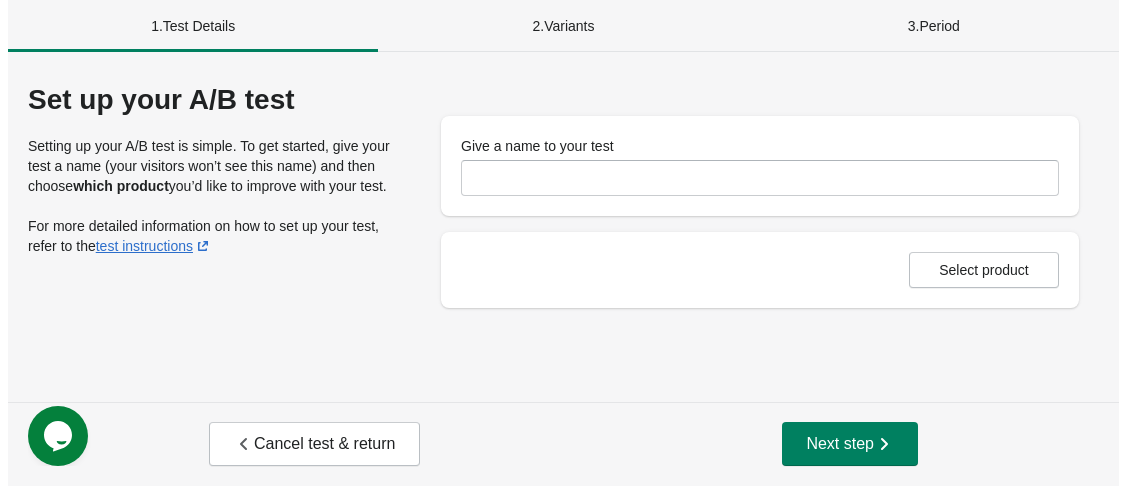 scroll, scrollTop: 0, scrollLeft: 0, axis: both 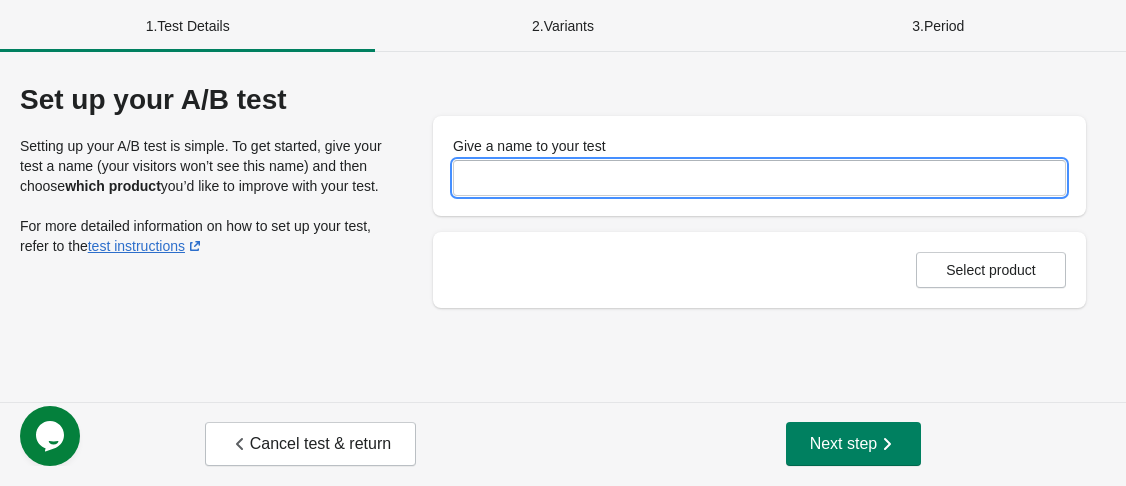 click on "Give a name to your test" at bounding box center [759, 178] 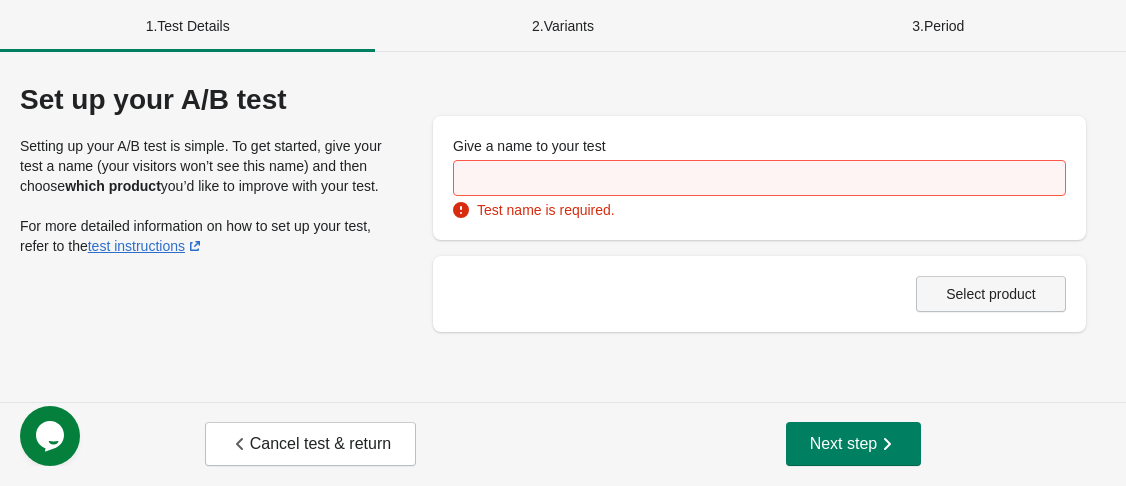 click on "Select product" at bounding box center [991, 294] 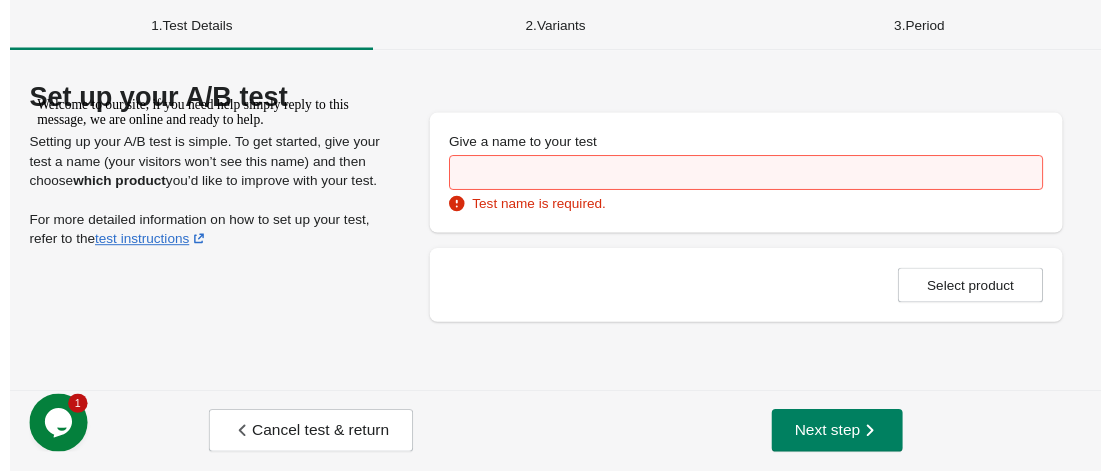 scroll, scrollTop: 0, scrollLeft: 0, axis: both 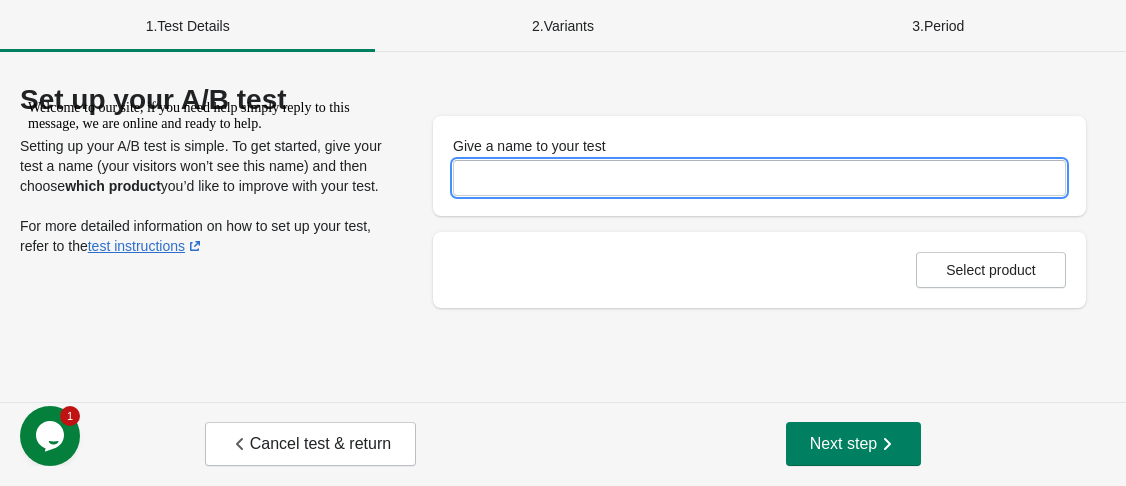 click on "Give a name to your test" at bounding box center (759, 178) 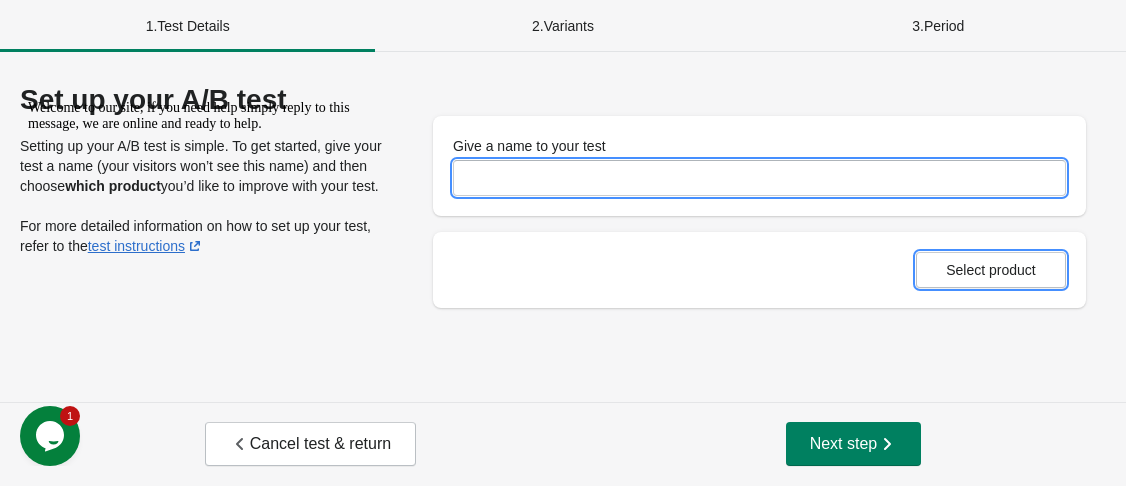 click on "Select product" at bounding box center [759, 166] 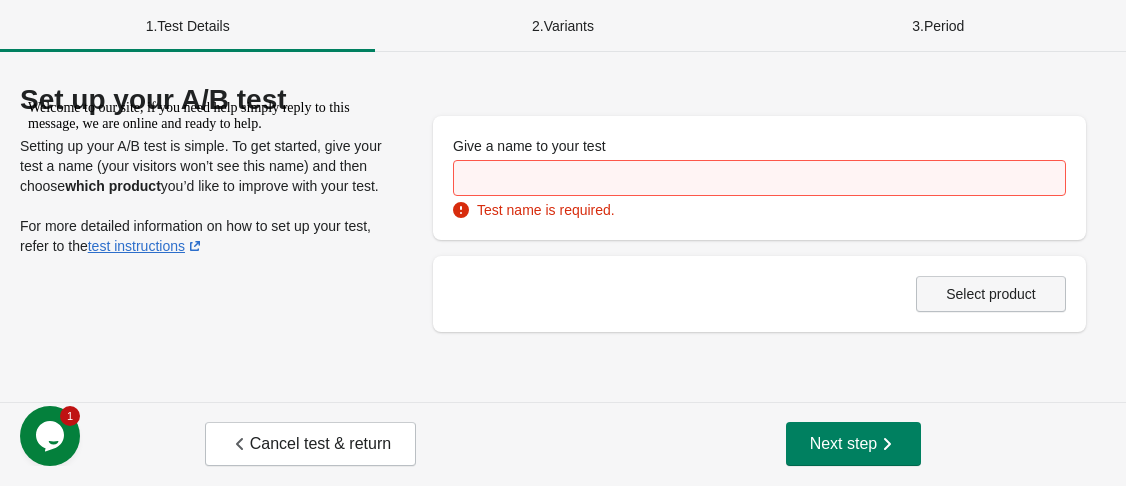 click on "Select product" at bounding box center [991, 294] 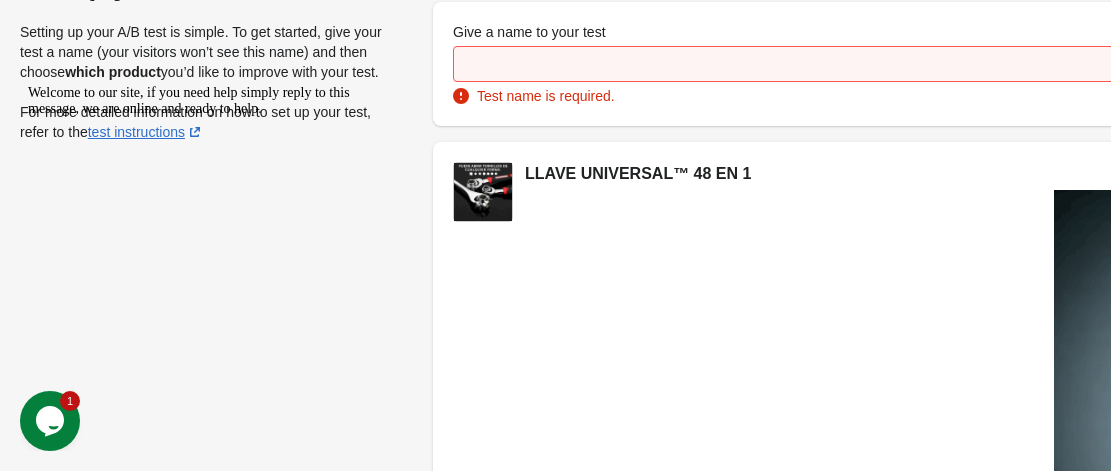scroll, scrollTop: 100, scrollLeft: 0, axis: vertical 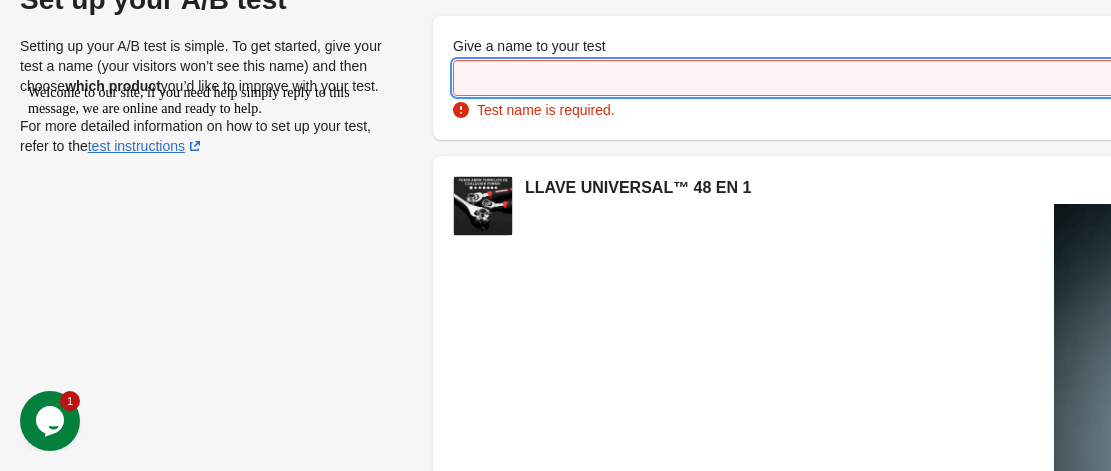 click on "Give a name to your test" at bounding box center (948, 78) 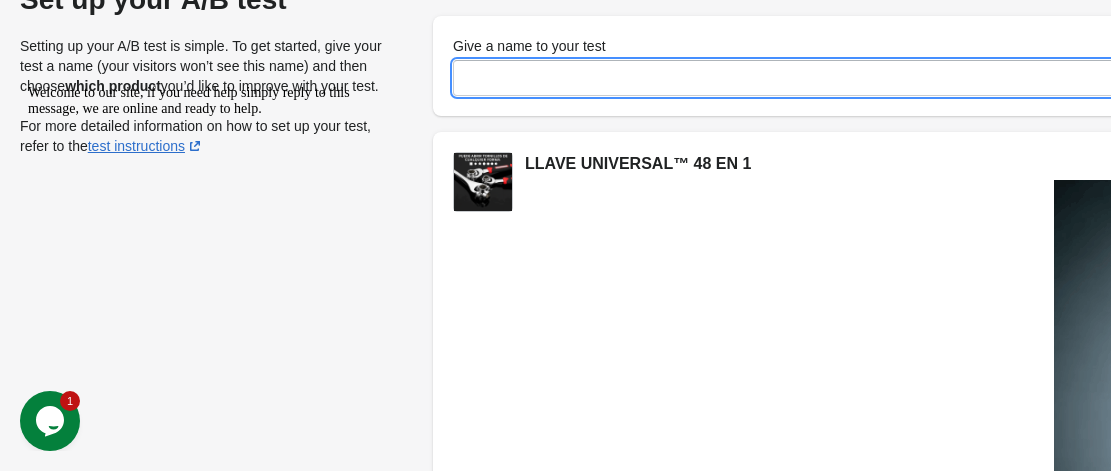paste on "**********" 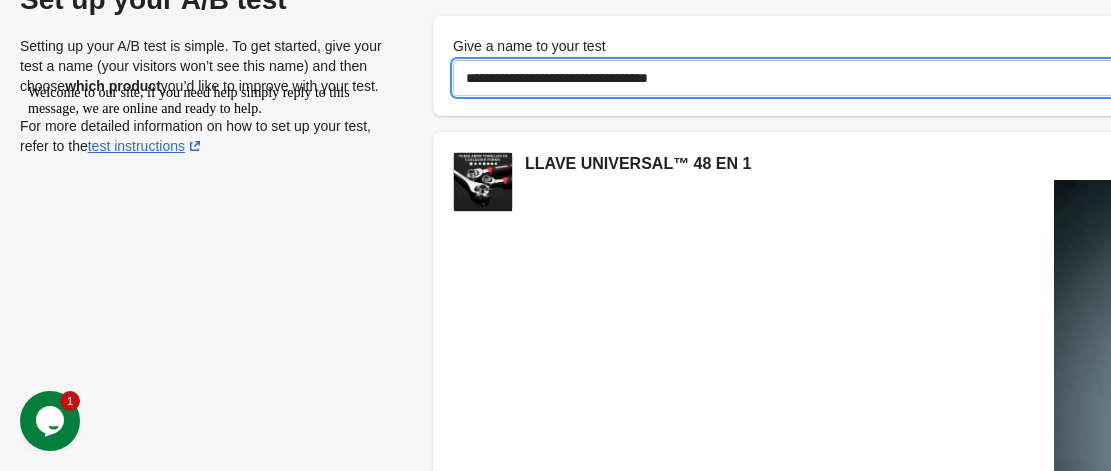 type on "**********" 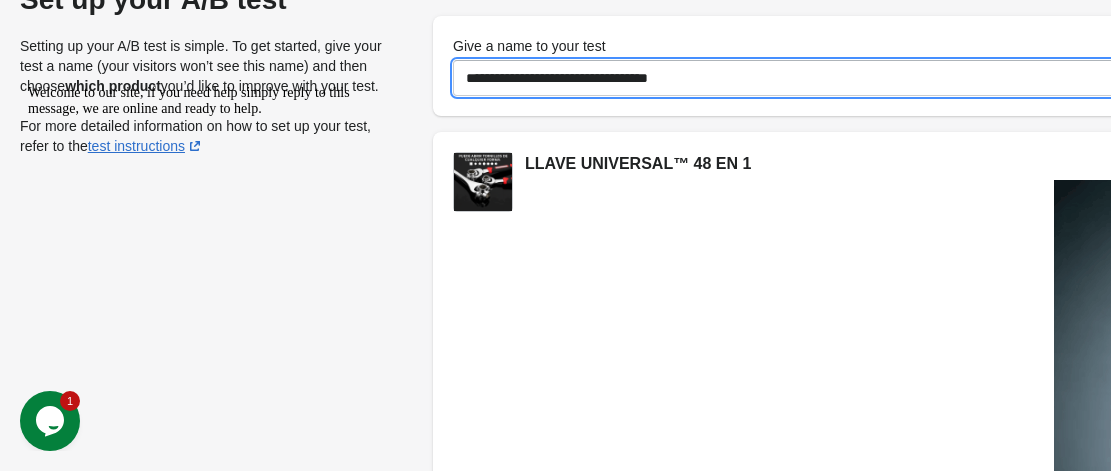 click on "**********" at bounding box center (948, 66) 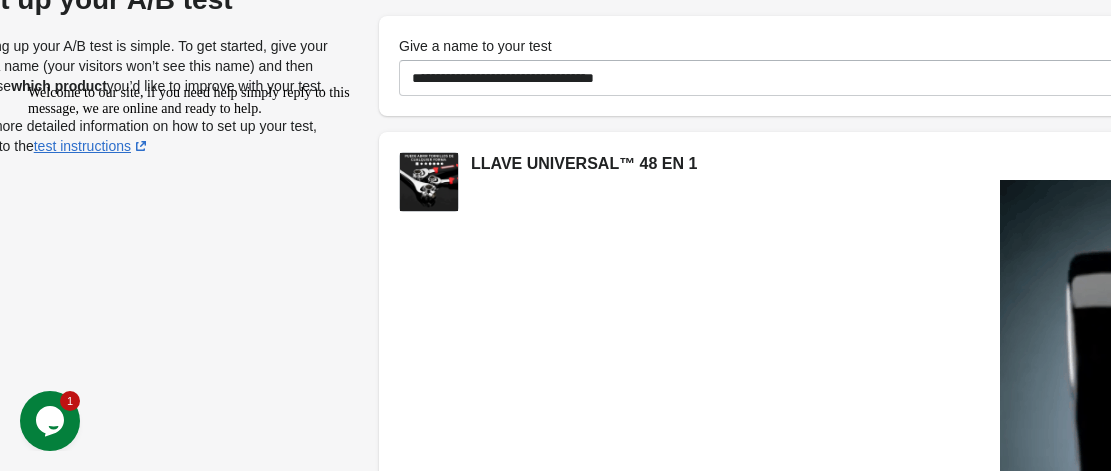 scroll, scrollTop: 100, scrollLeft: 0, axis: vertical 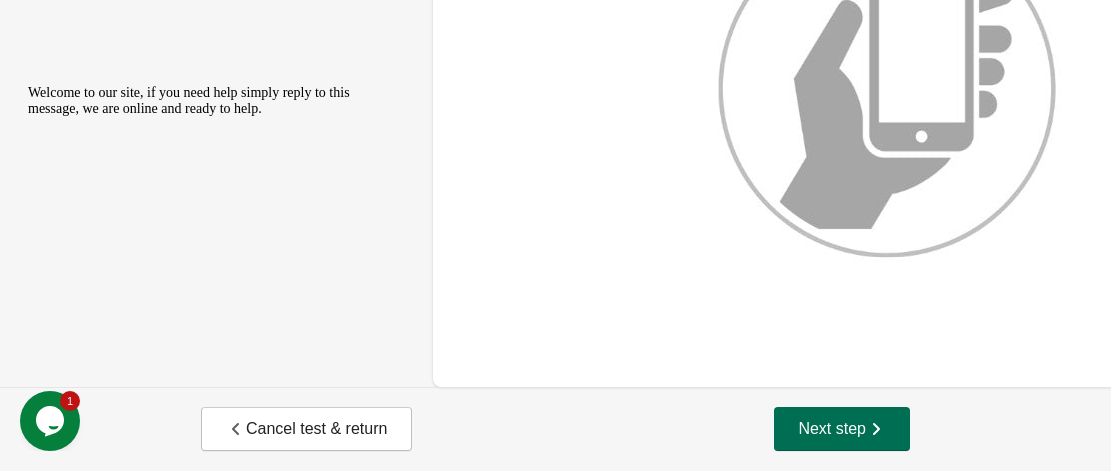 click at bounding box center [876, 429] 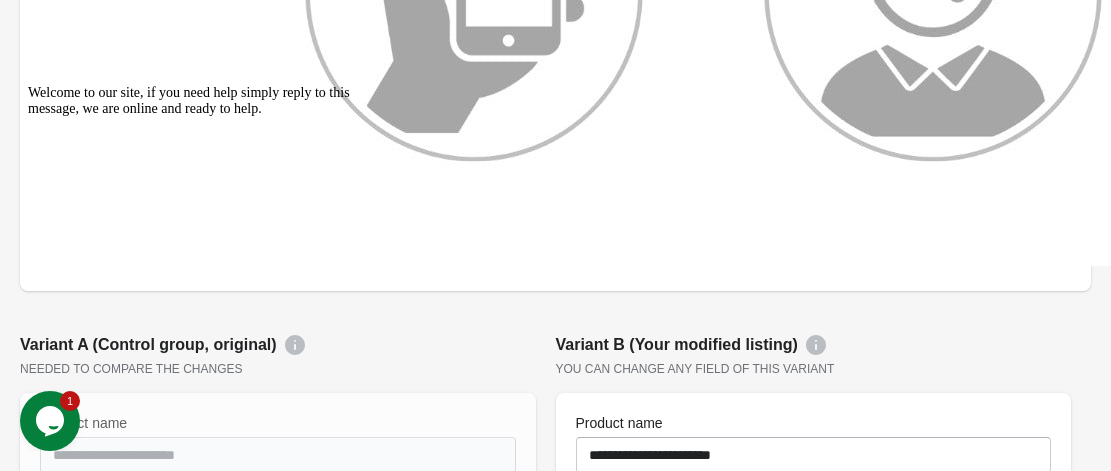 scroll, scrollTop: 0, scrollLeft: 0, axis: both 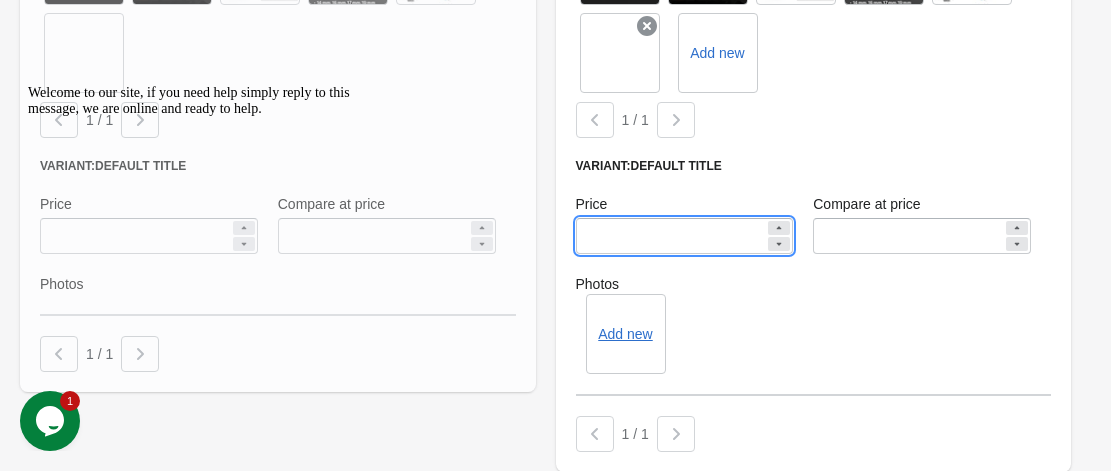 click on "******" at bounding box center (671, 236) 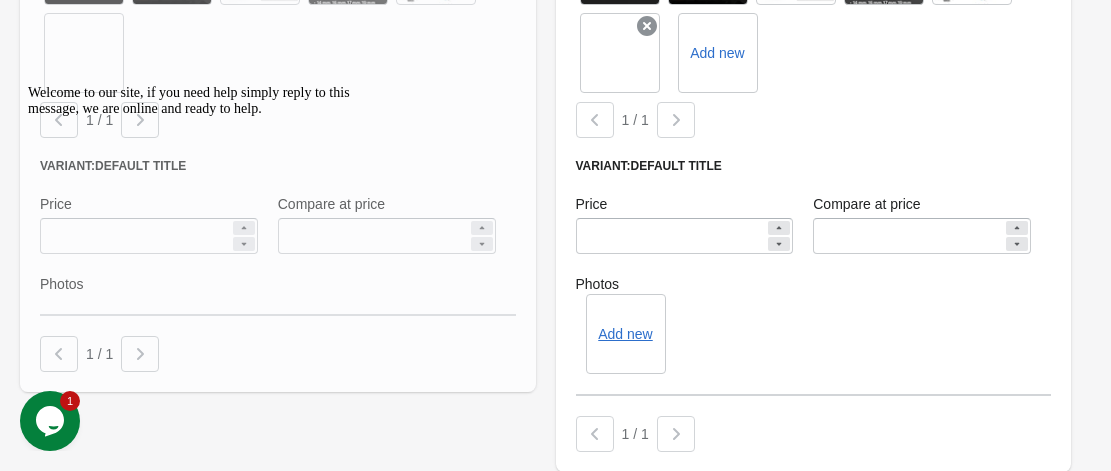 click on "**********" at bounding box center [278, -59] 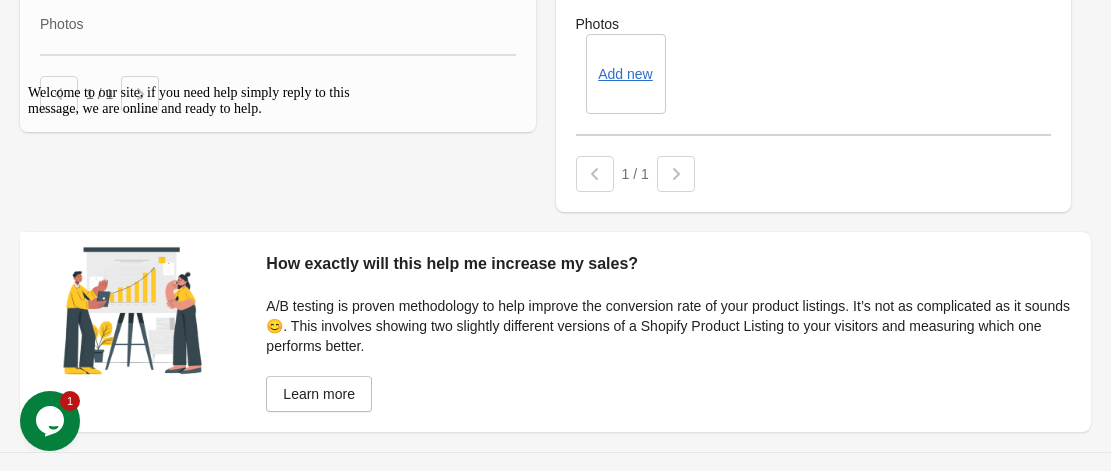scroll, scrollTop: 5180, scrollLeft: 0, axis: vertical 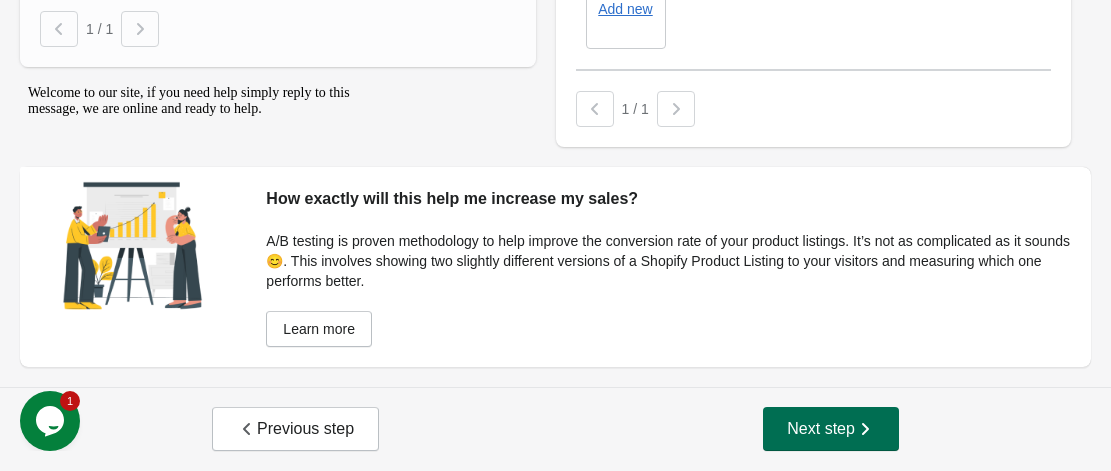 click on "Next step" at bounding box center [831, 429] 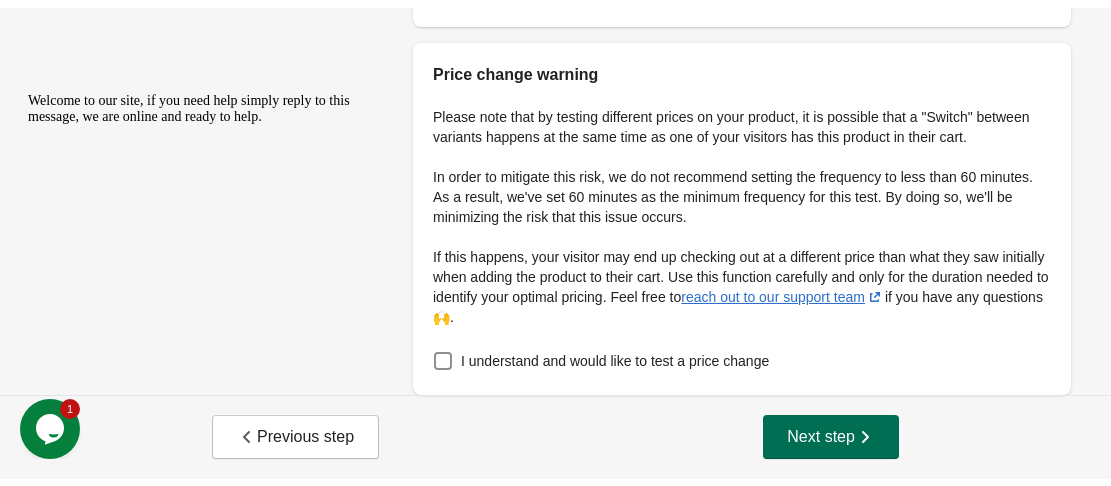 scroll, scrollTop: 0, scrollLeft: 0, axis: both 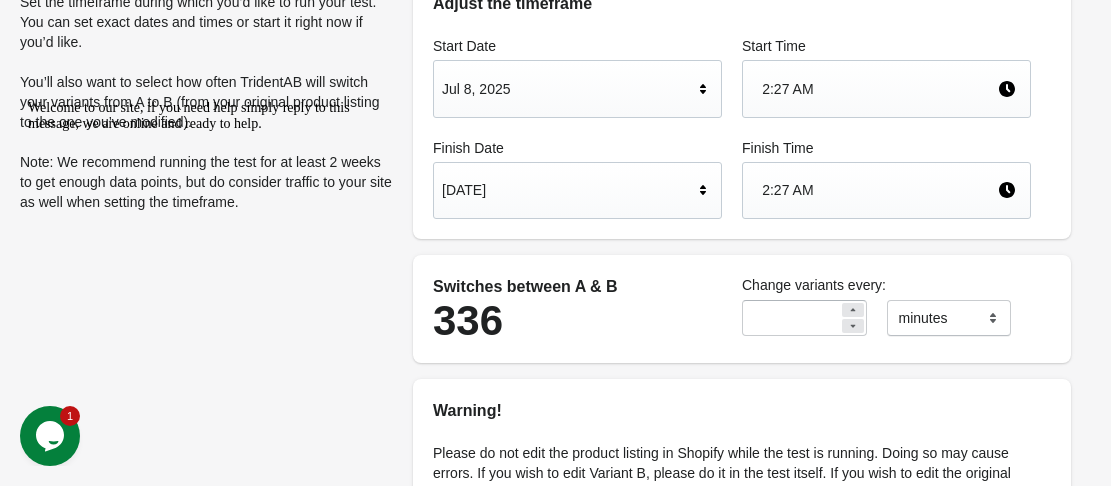 click on "[DATE]" at bounding box center [567, 89] 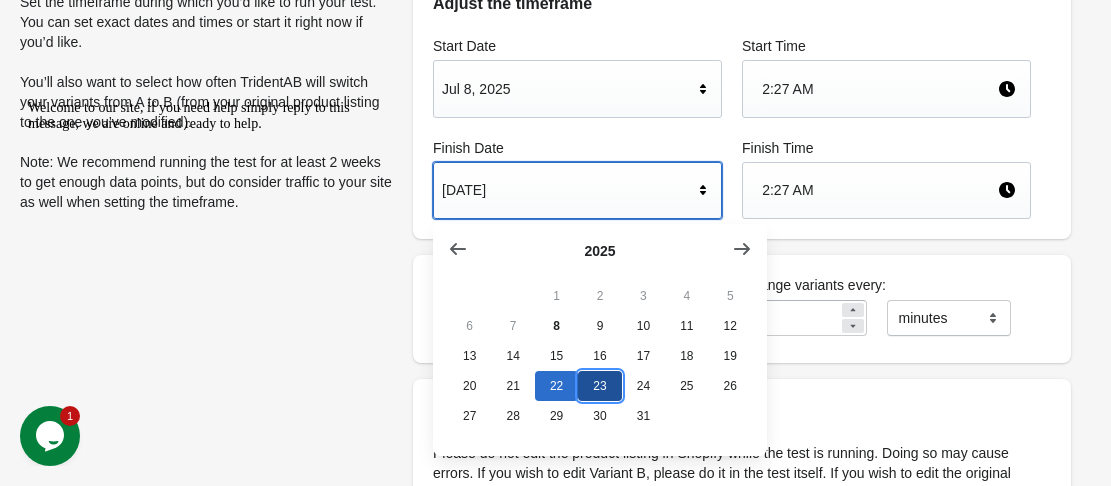 click on "23" at bounding box center (599, 386) 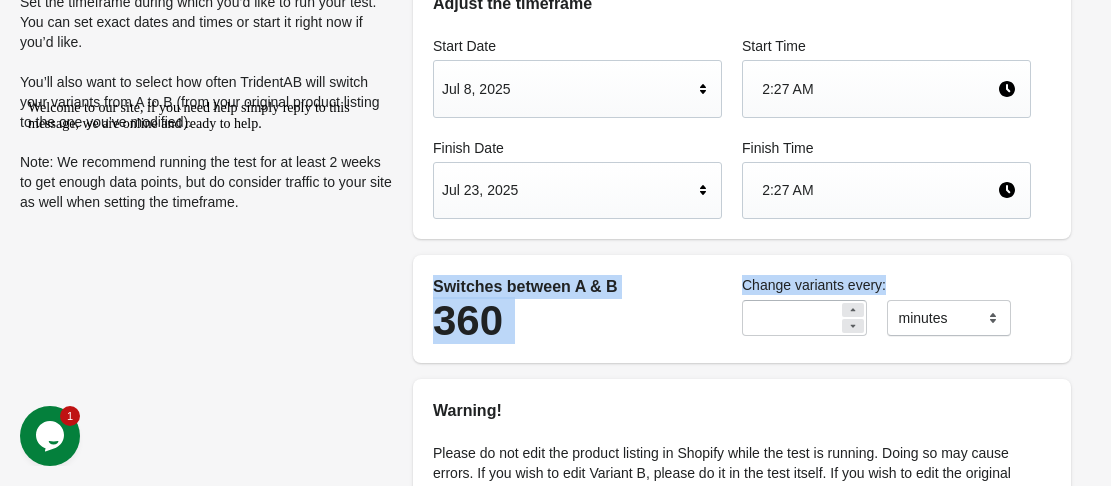 drag, startPoint x: 1106, startPoint y: 163, endPoint x: 1098, endPoint y: 273, distance: 110.29053 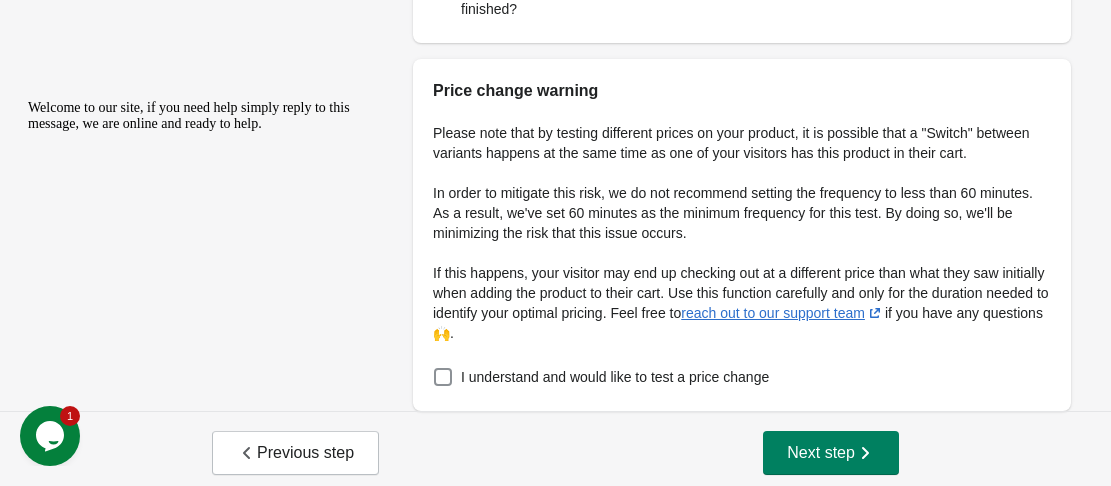 scroll, scrollTop: 809, scrollLeft: 0, axis: vertical 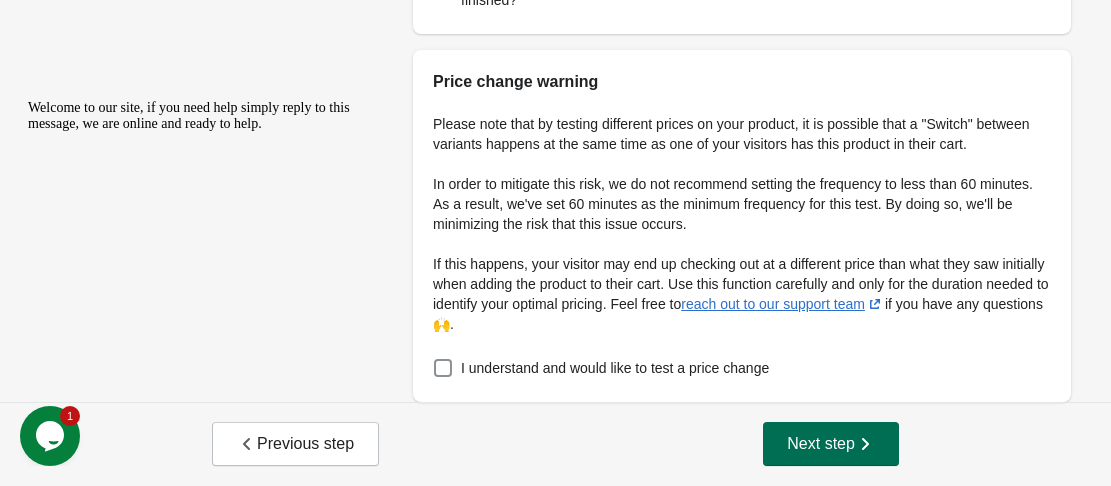 click on "Next step" at bounding box center [831, 444] 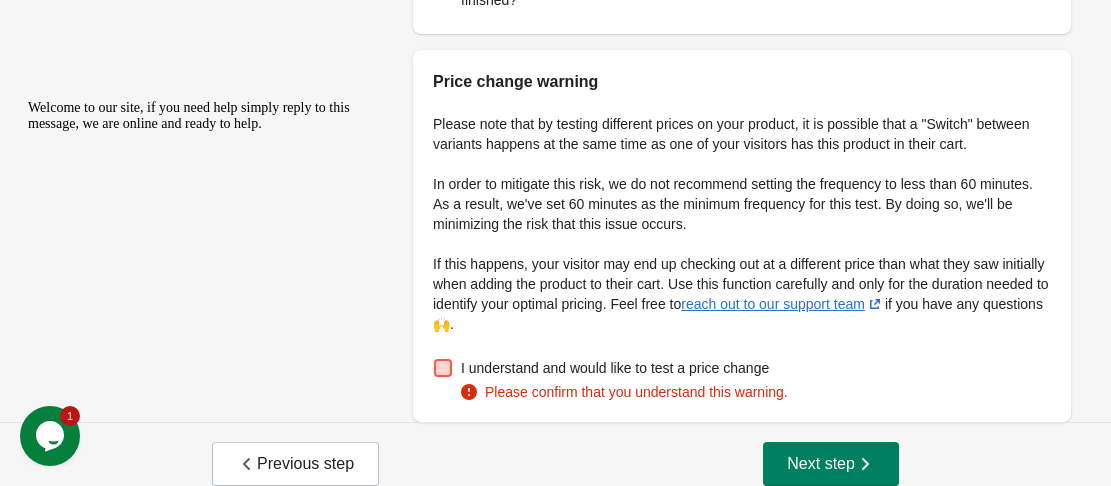 click on "I understand and would like to test a price change" at bounding box center [615, 368] 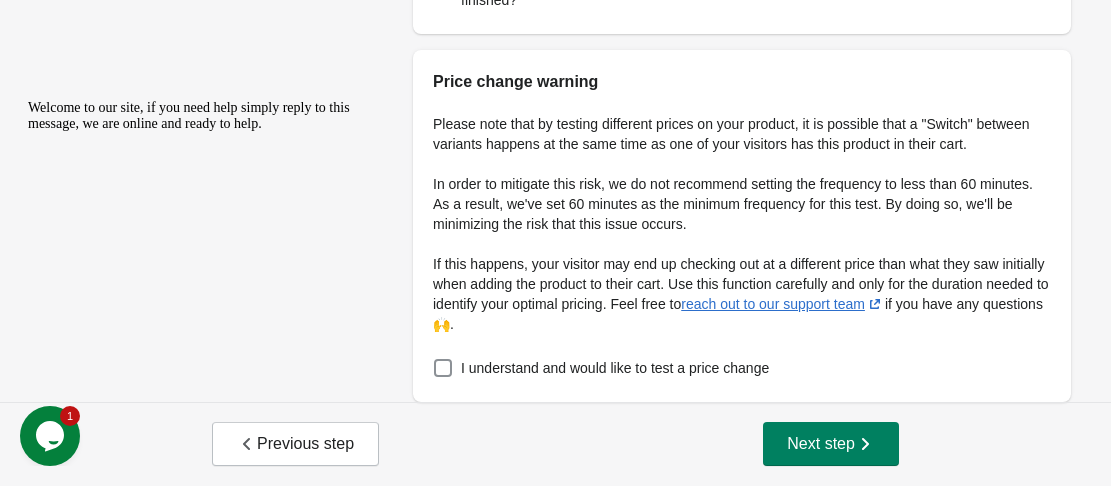 click on "Previous step Next step" at bounding box center (555, 444) 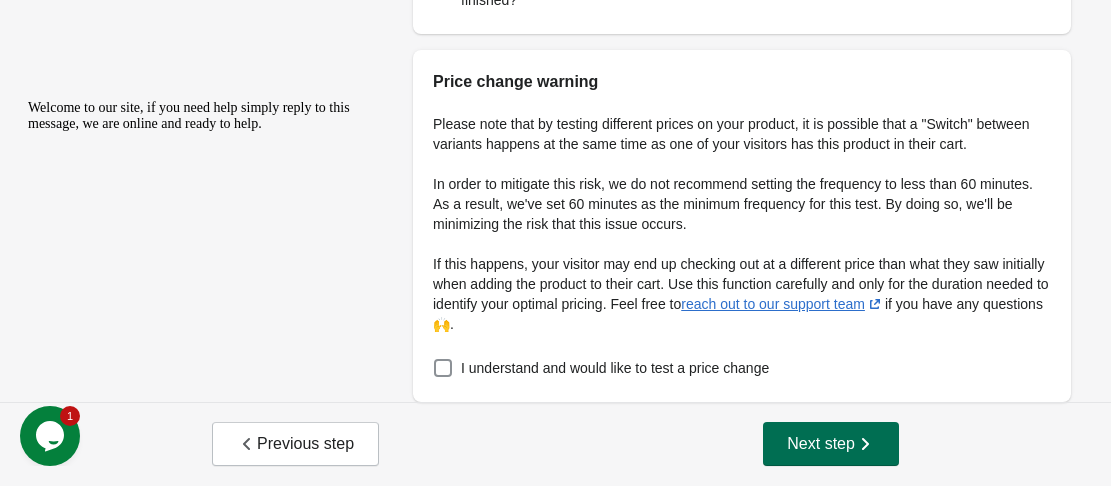 click on "Next step" at bounding box center [831, 444] 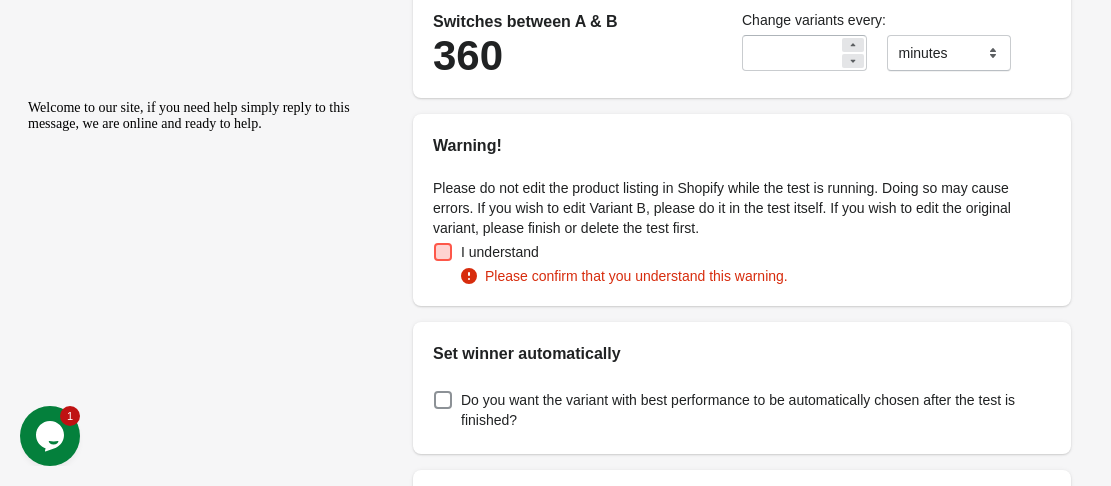 scroll, scrollTop: 520, scrollLeft: 0, axis: vertical 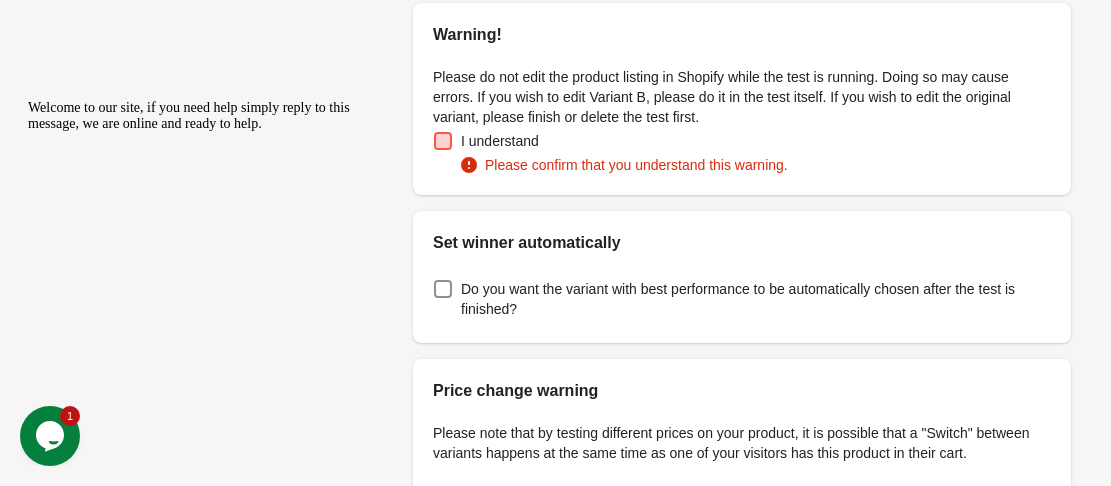 click on "I understand" at bounding box center [486, 141] 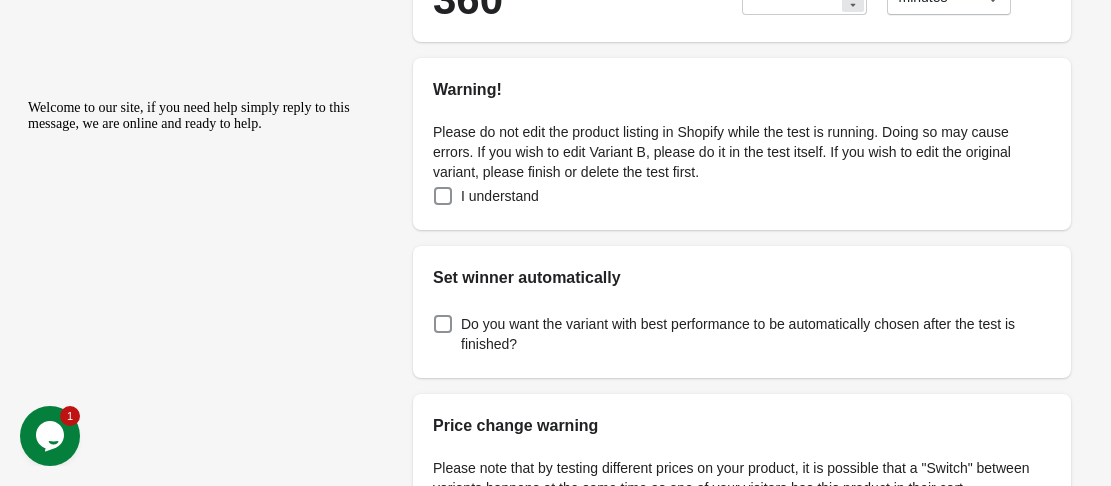 scroll, scrollTop: 809, scrollLeft: 0, axis: vertical 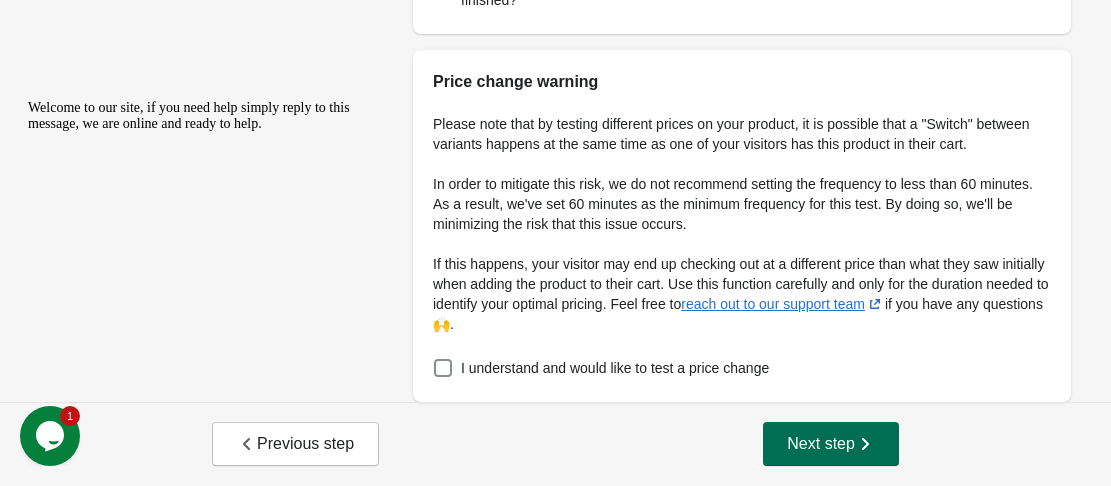 click at bounding box center (865, 444) 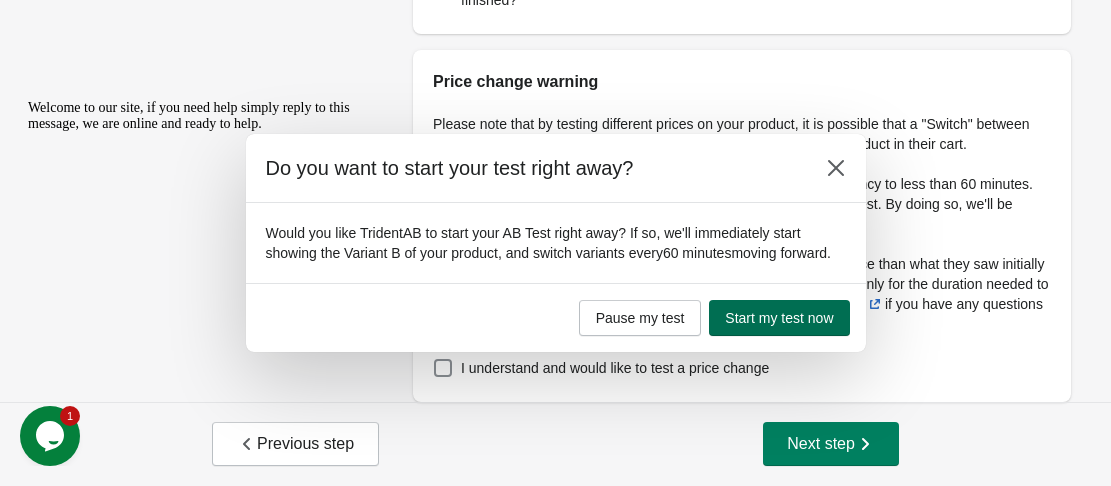 click on "Start my test now" at bounding box center (779, 318) 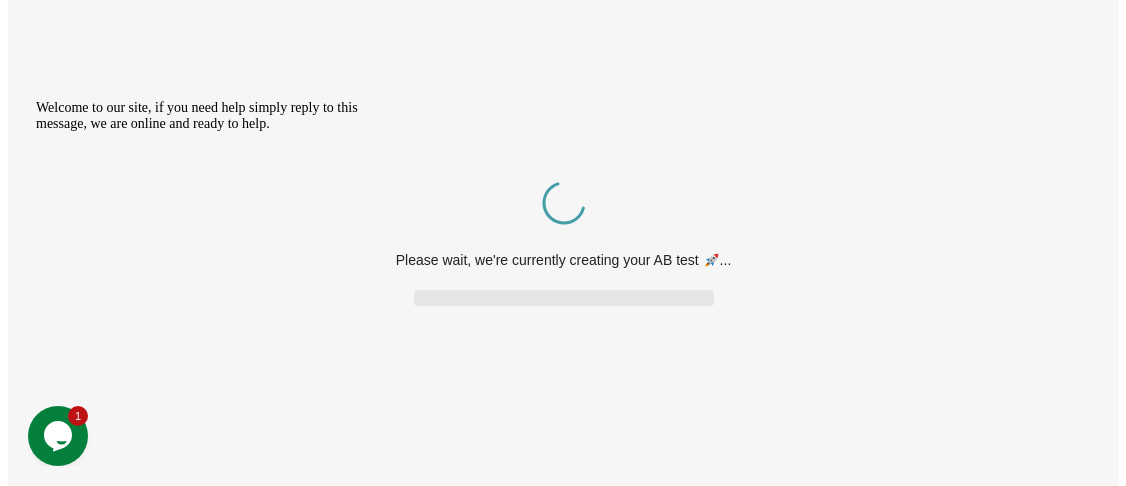 scroll, scrollTop: 0, scrollLeft: 0, axis: both 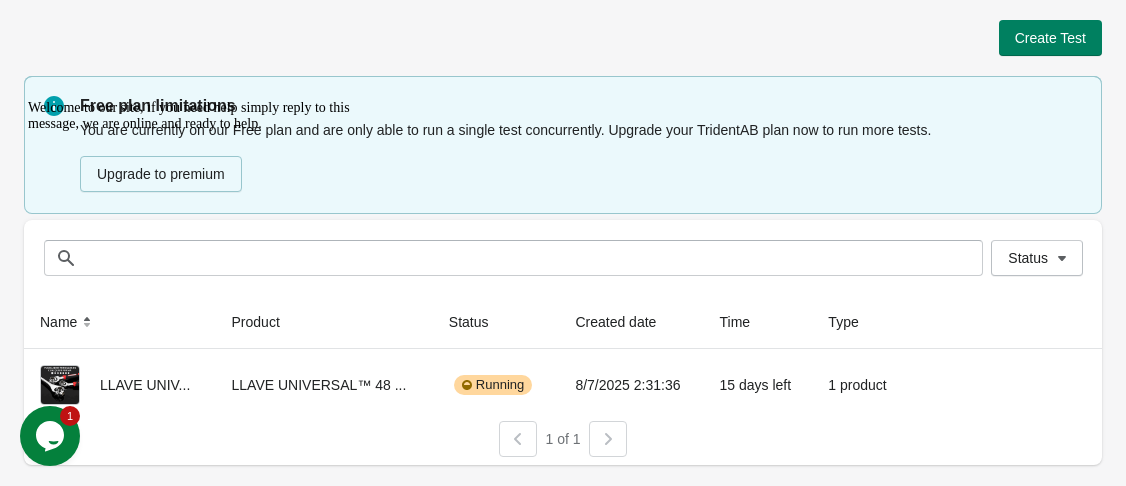drag, startPoint x: 1125, startPoint y: 148, endPoint x: 1125, endPoint y: 212, distance: 64 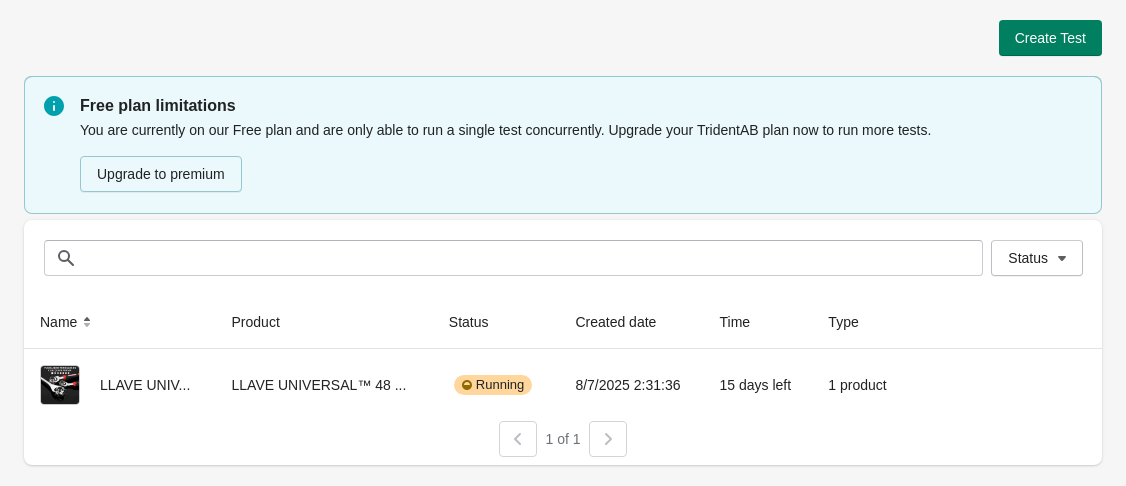 scroll, scrollTop: 0, scrollLeft: 0, axis: both 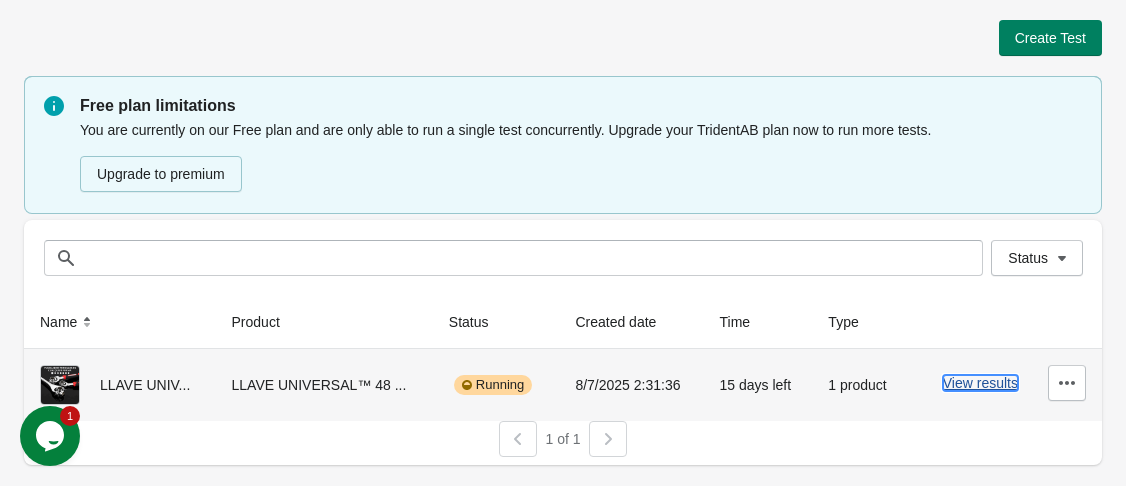 click on "View results" at bounding box center (980, 383) 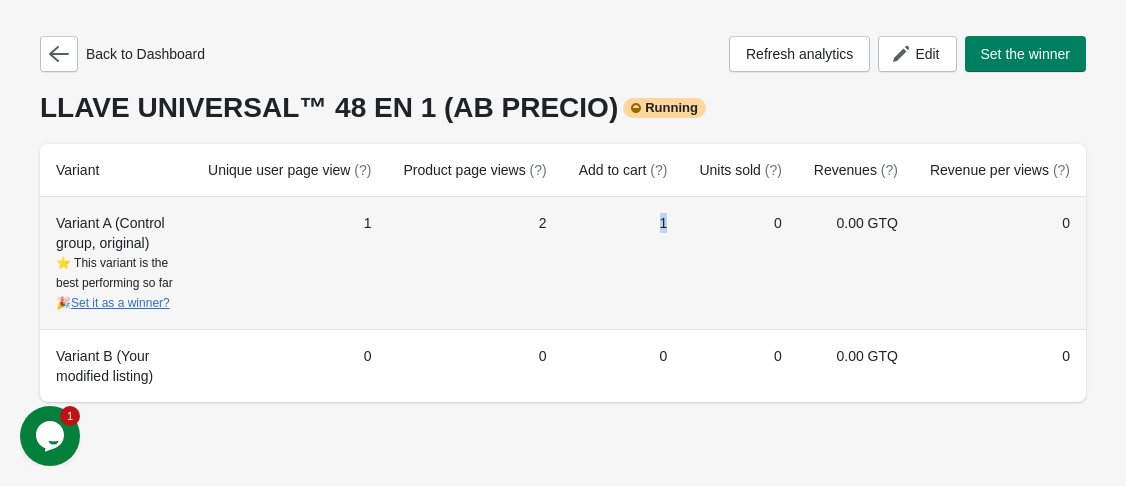 drag, startPoint x: 677, startPoint y: 229, endPoint x: 691, endPoint y: 229, distance: 14 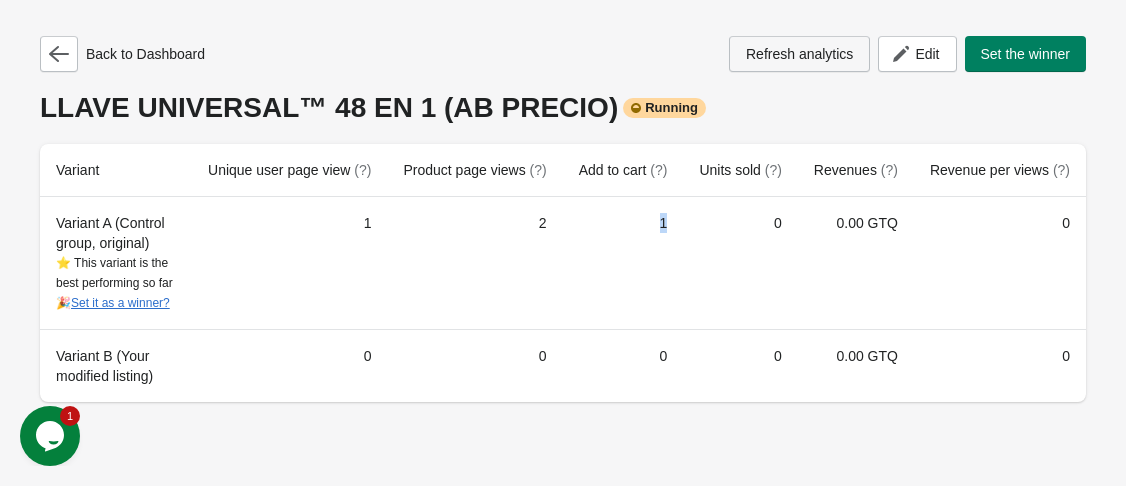 click on "Refresh analytics" at bounding box center [799, 54] 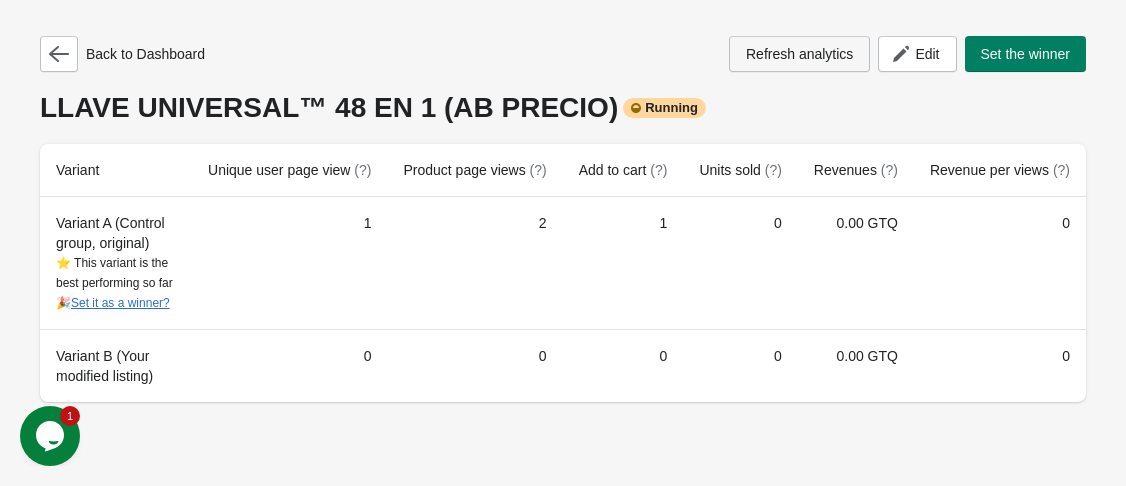 click on "Refresh analytics" at bounding box center [799, 54] 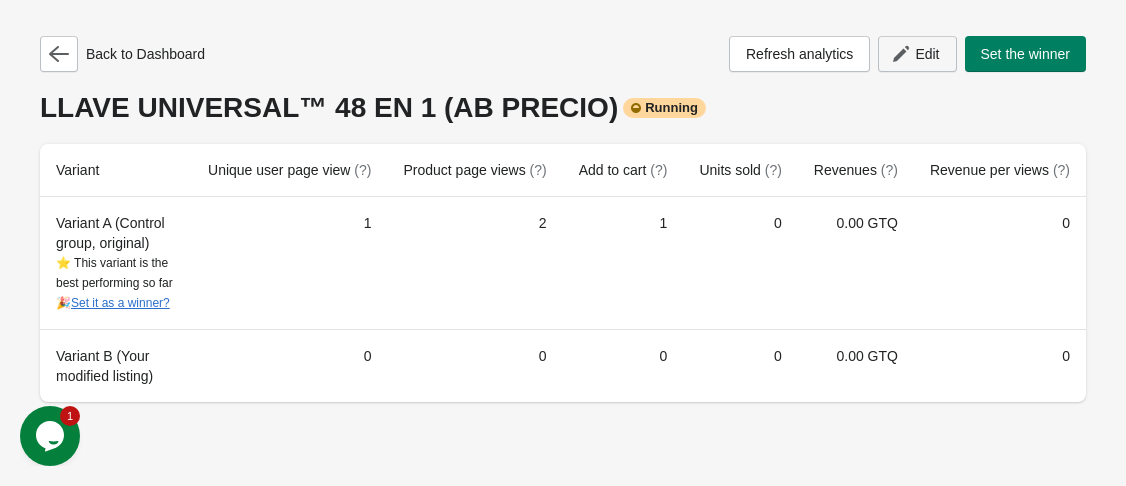 click on "Edit" at bounding box center [917, 54] 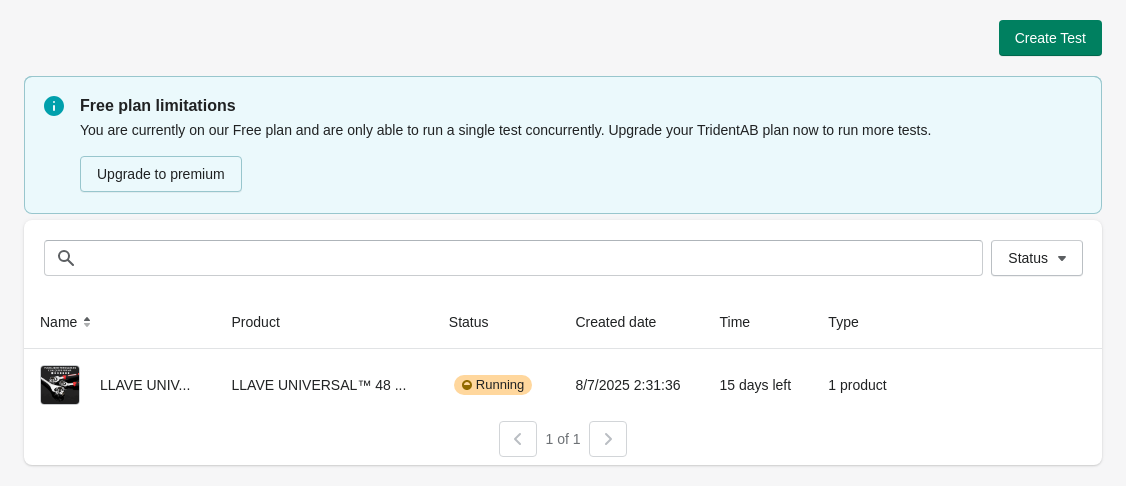scroll, scrollTop: 0, scrollLeft: 0, axis: both 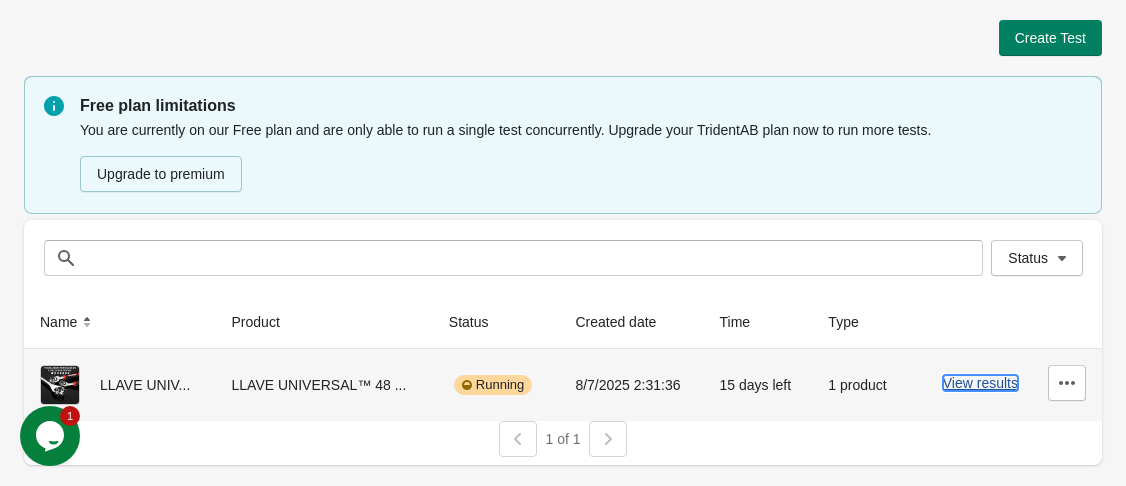 click on "View results" at bounding box center [980, 383] 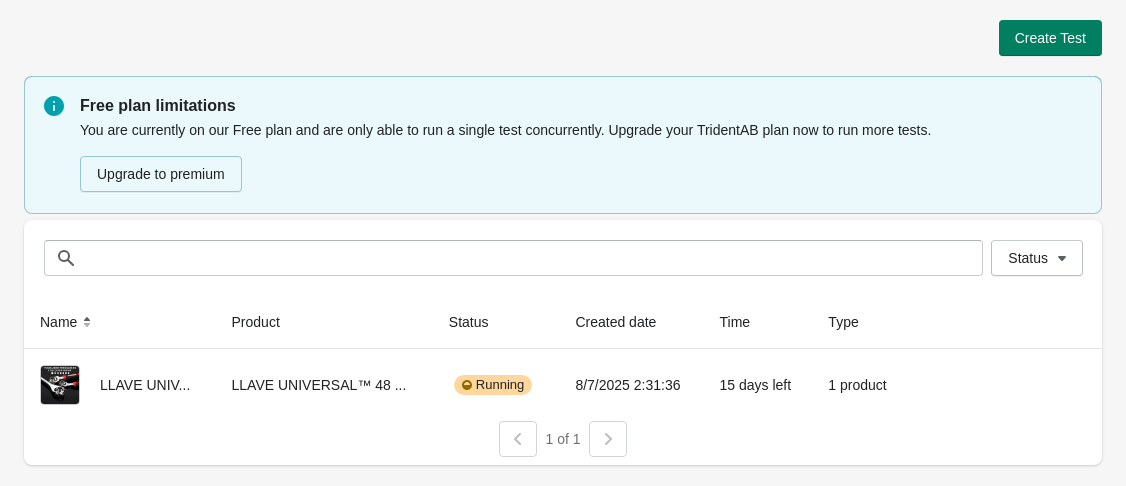 scroll, scrollTop: 0, scrollLeft: 0, axis: both 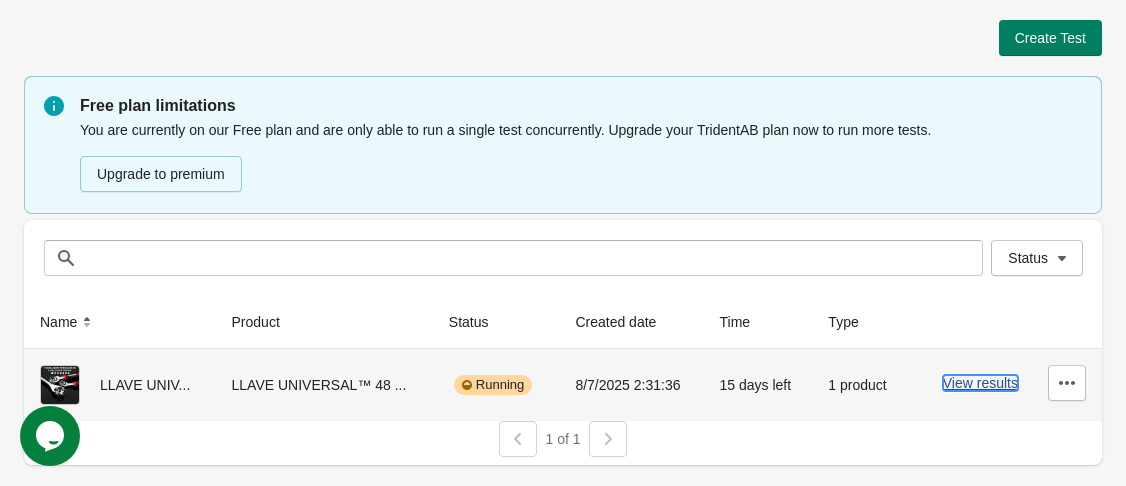 click on "View results" at bounding box center [980, 383] 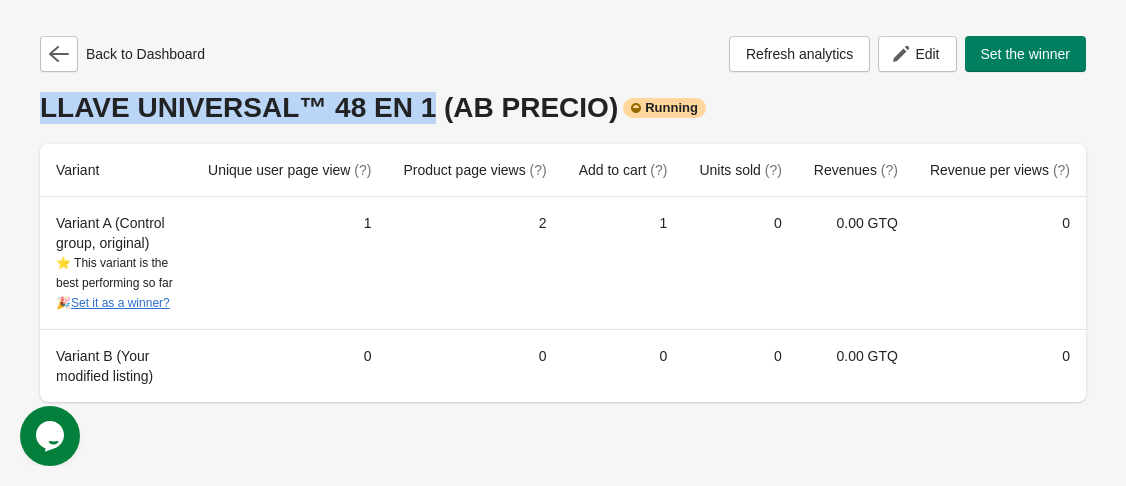 drag, startPoint x: 41, startPoint y: 104, endPoint x: 395, endPoint y: 108, distance: 354.02258 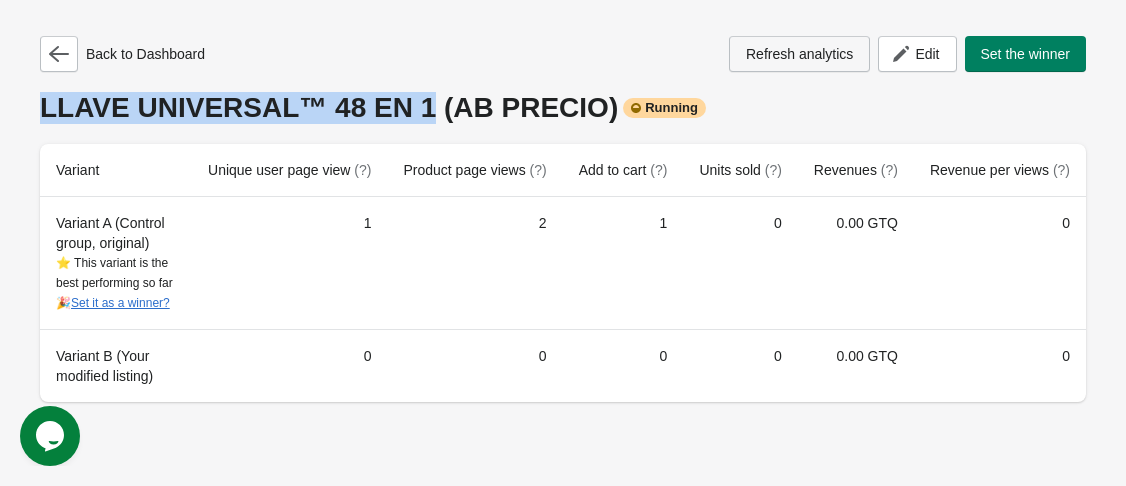 click on "Refresh analytics" at bounding box center (799, 54) 